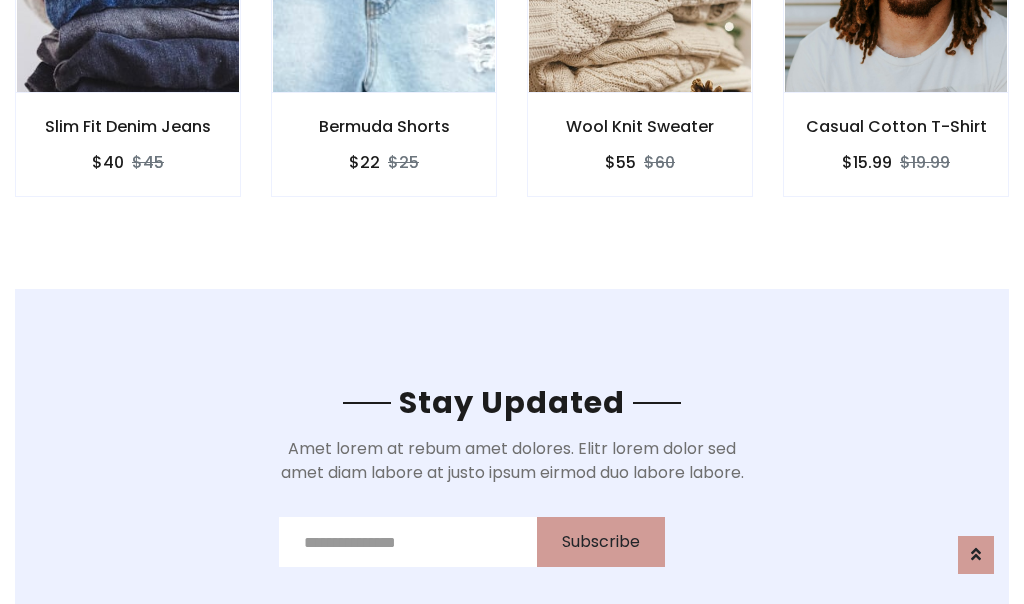 scroll, scrollTop: 3012, scrollLeft: 0, axis: vertical 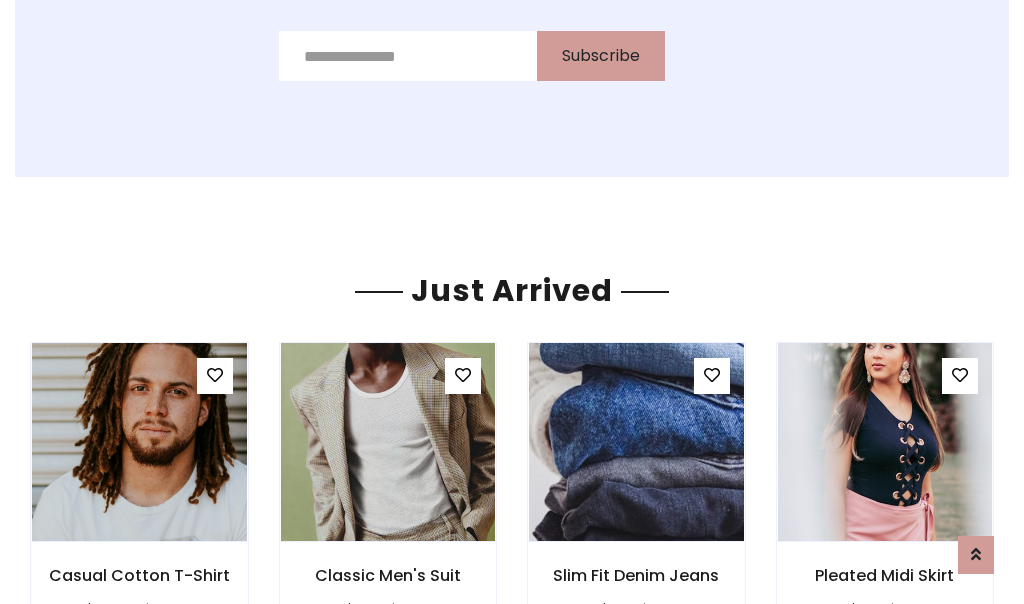 click on "Wool Knit Sweater
$55
$60" at bounding box center (640, -428) 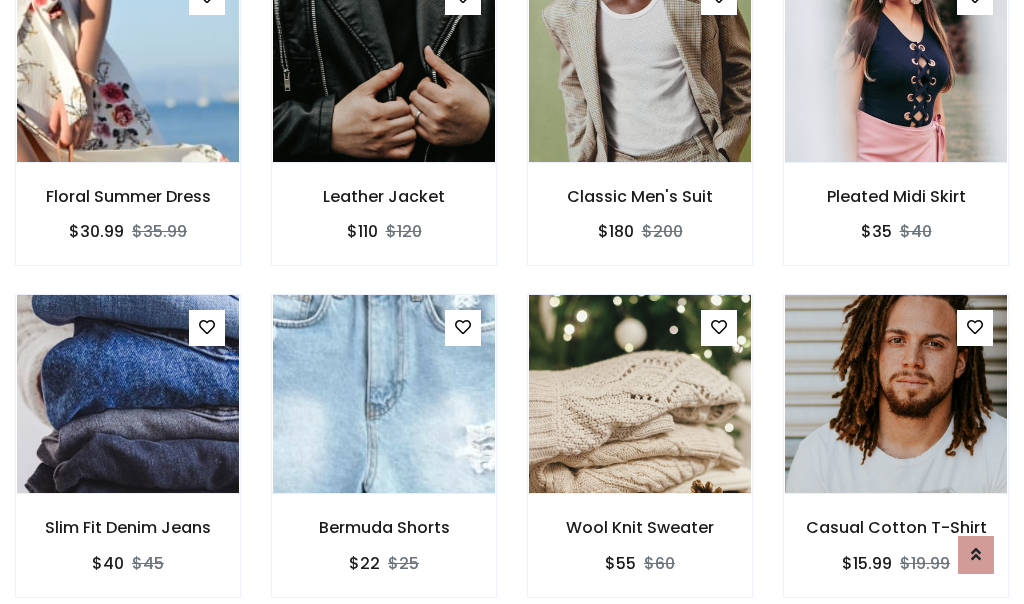 scroll, scrollTop: 2124, scrollLeft: 0, axis: vertical 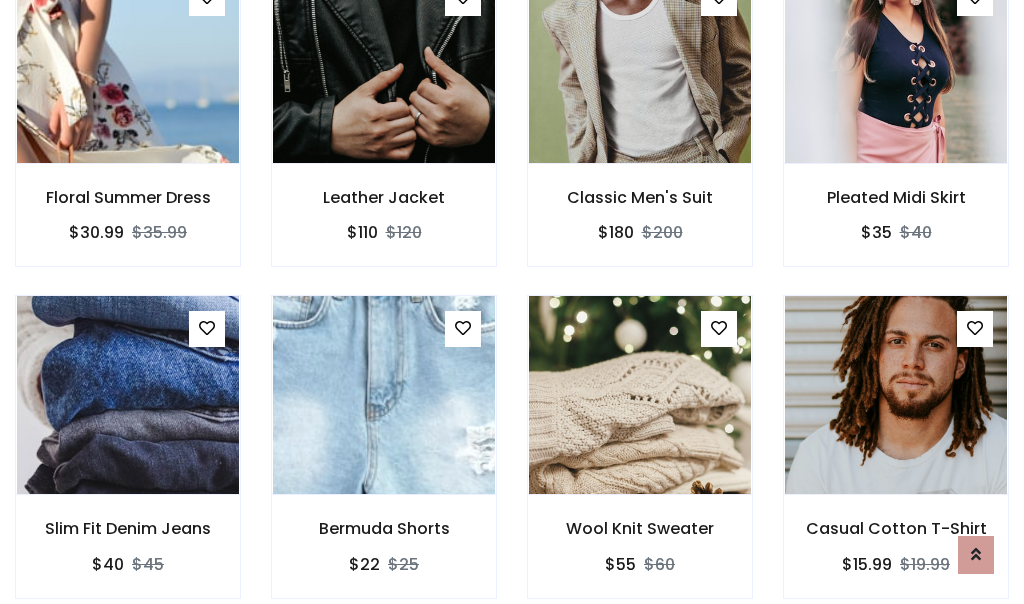 click on "Wool Knit Sweater
$55
$60" at bounding box center (640, 460) 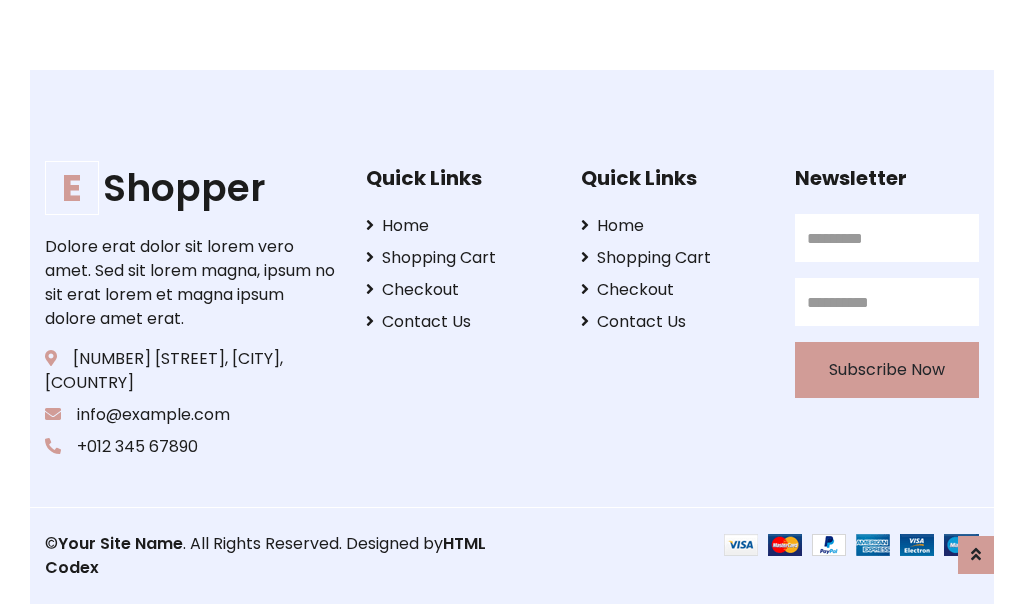 scroll, scrollTop: 3807, scrollLeft: 0, axis: vertical 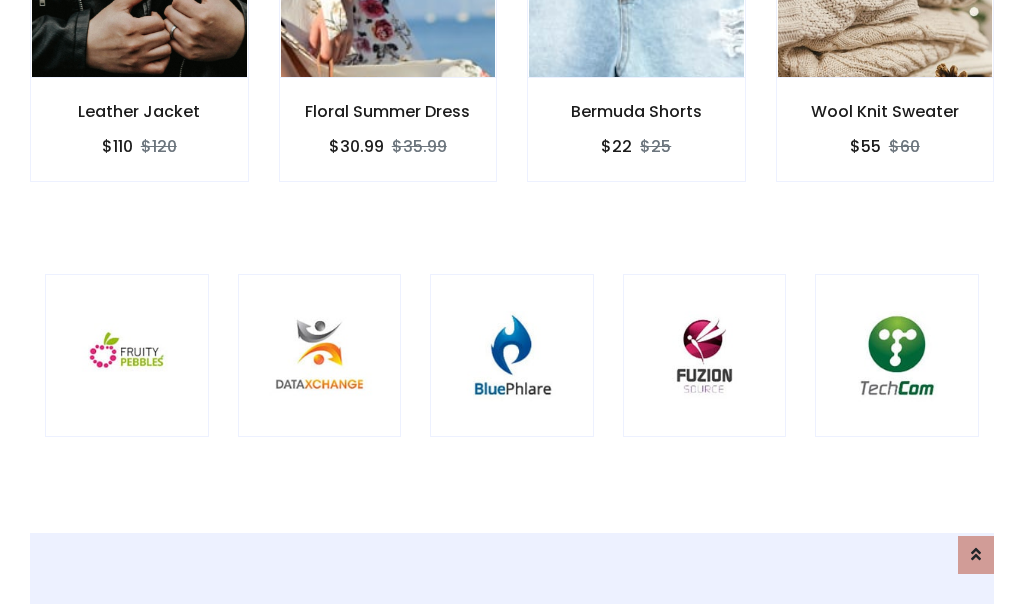 click at bounding box center [512, 356] 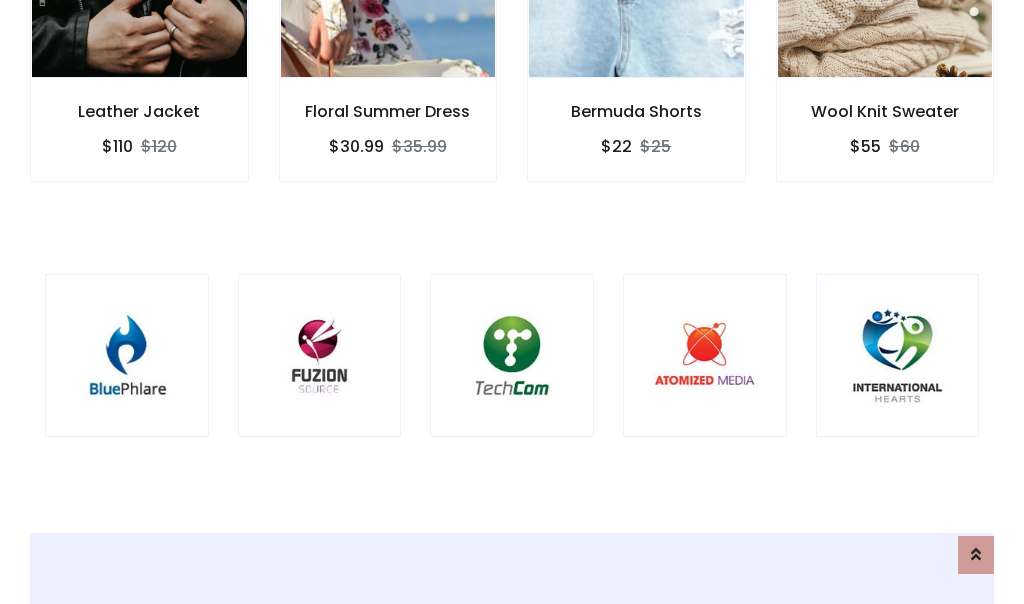 click at bounding box center (512, 356) 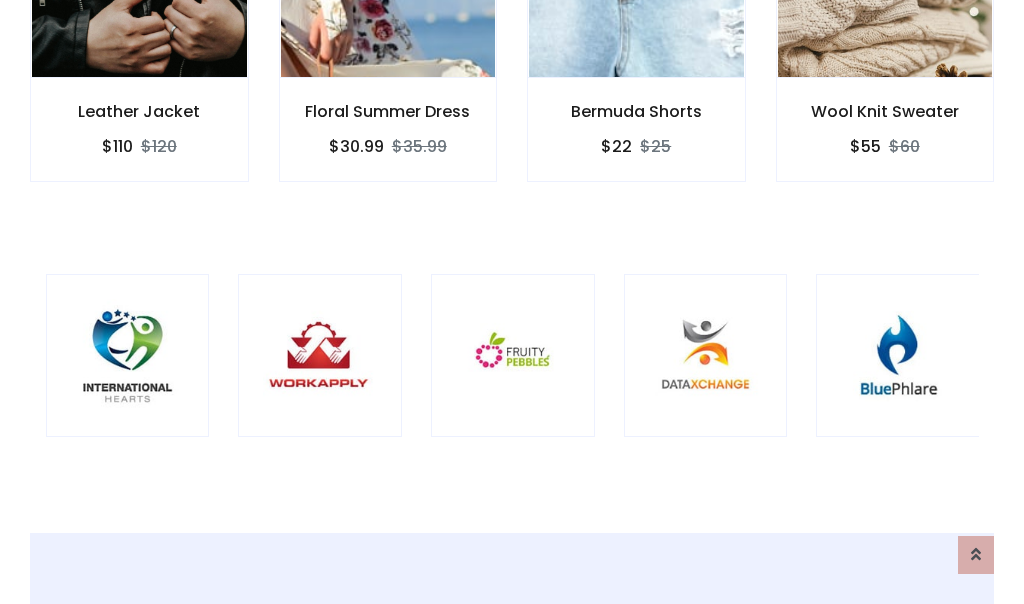 scroll, scrollTop: 0, scrollLeft: 0, axis: both 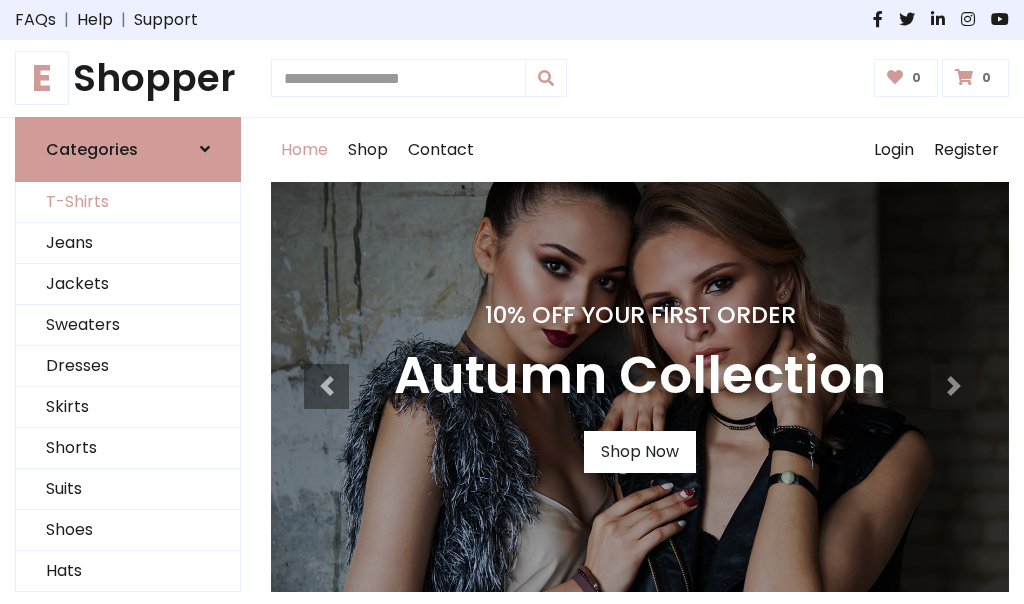click on "T-Shirts" at bounding box center (128, 202) 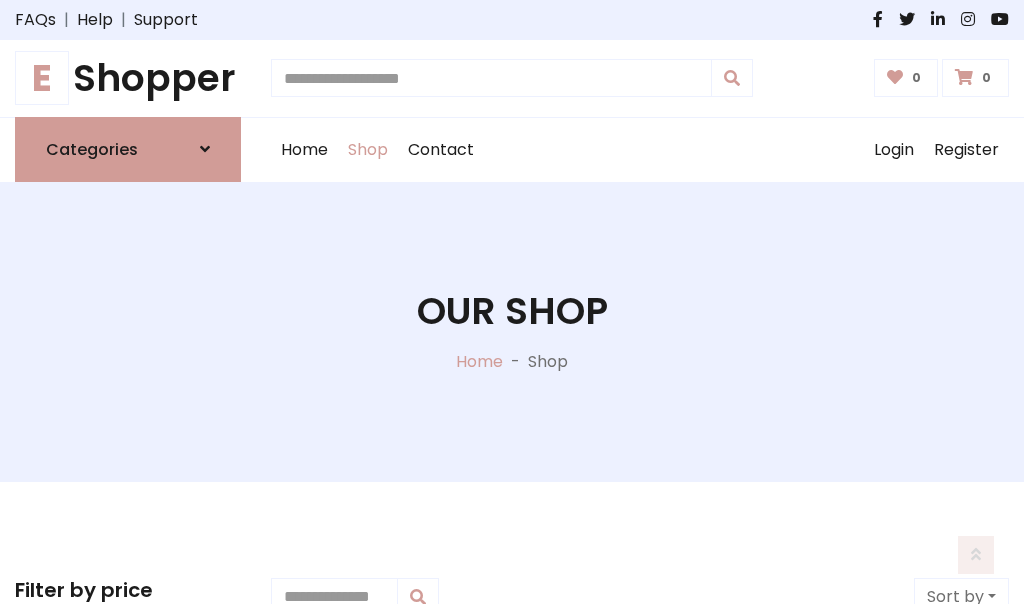 scroll, scrollTop: 802, scrollLeft: 0, axis: vertical 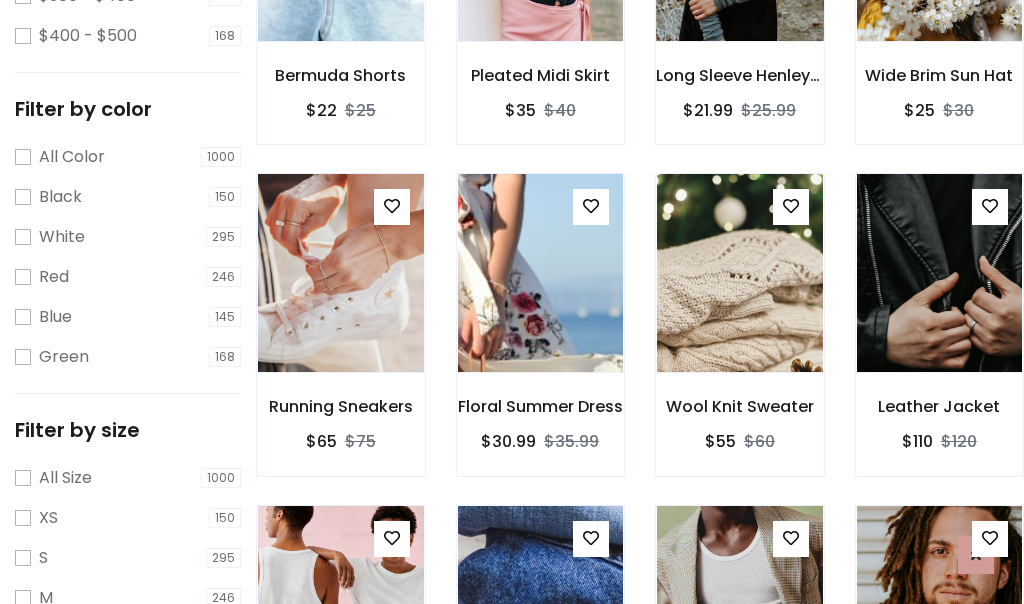 click at bounding box center [739, -58] 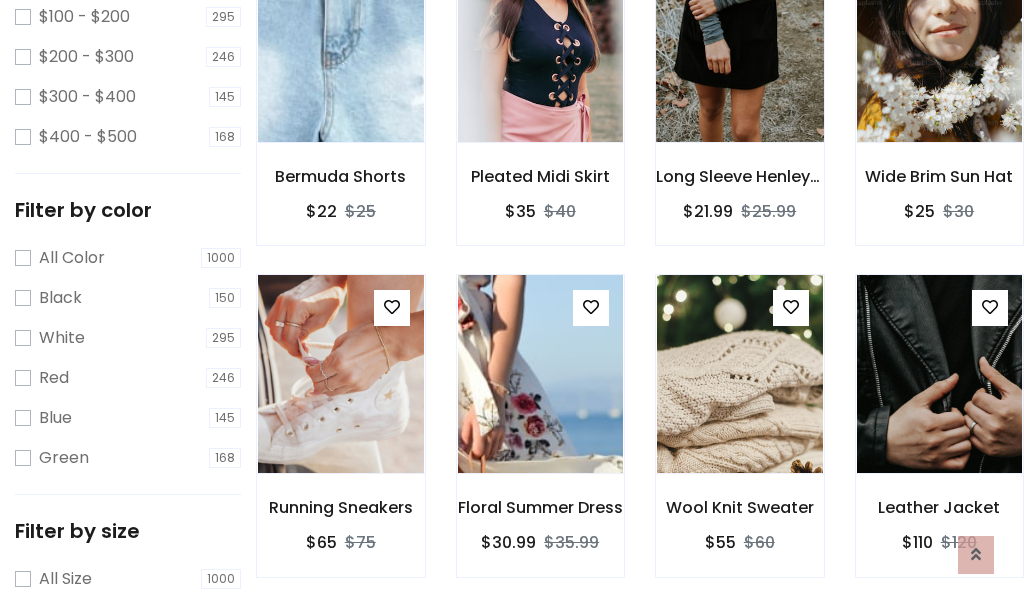 scroll, scrollTop: 0, scrollLeft: 0, axis: both 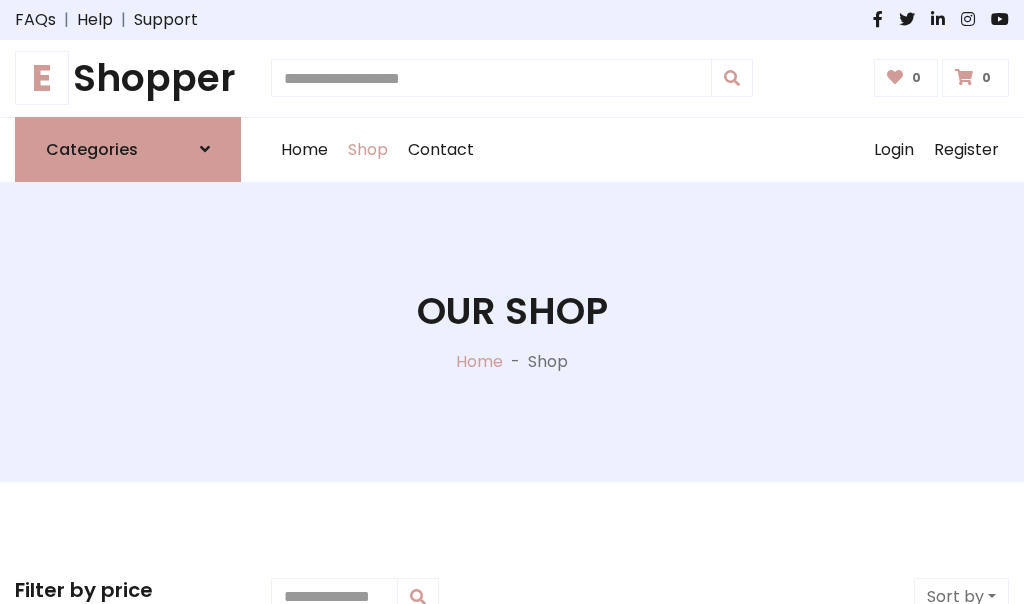 click on "E Shopper" at bounding box center (128, 78) 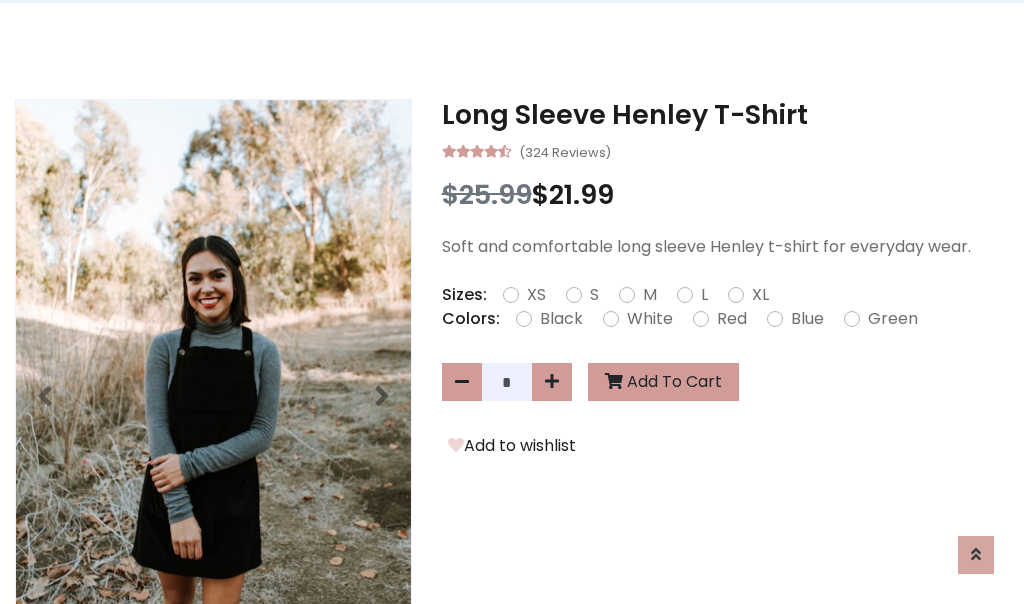 scroll, scrollTop: 0, scrollLeft: 0, axis: both 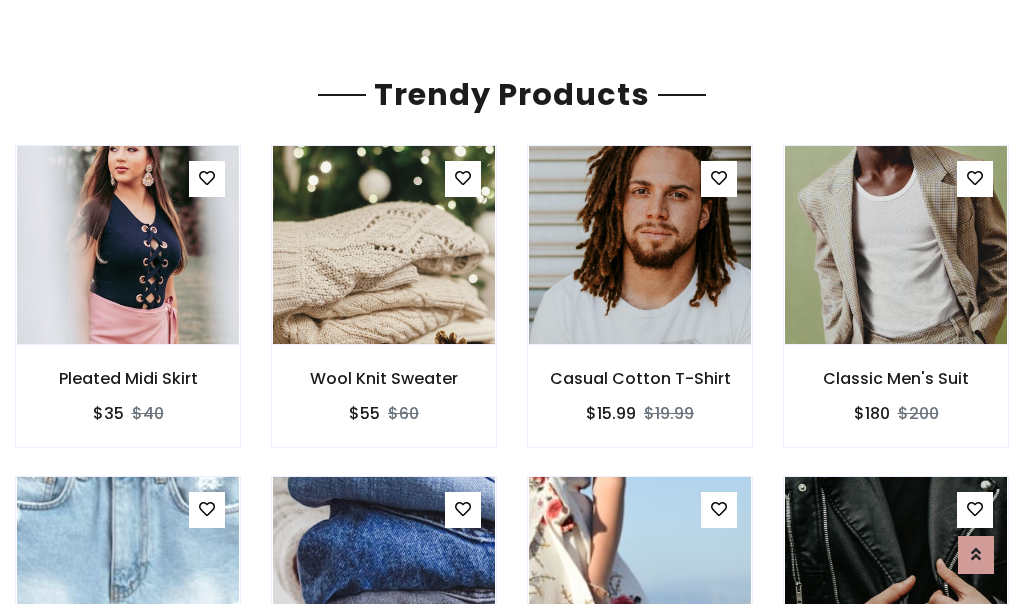click on "Shop" at bounding box center (368, -1793) 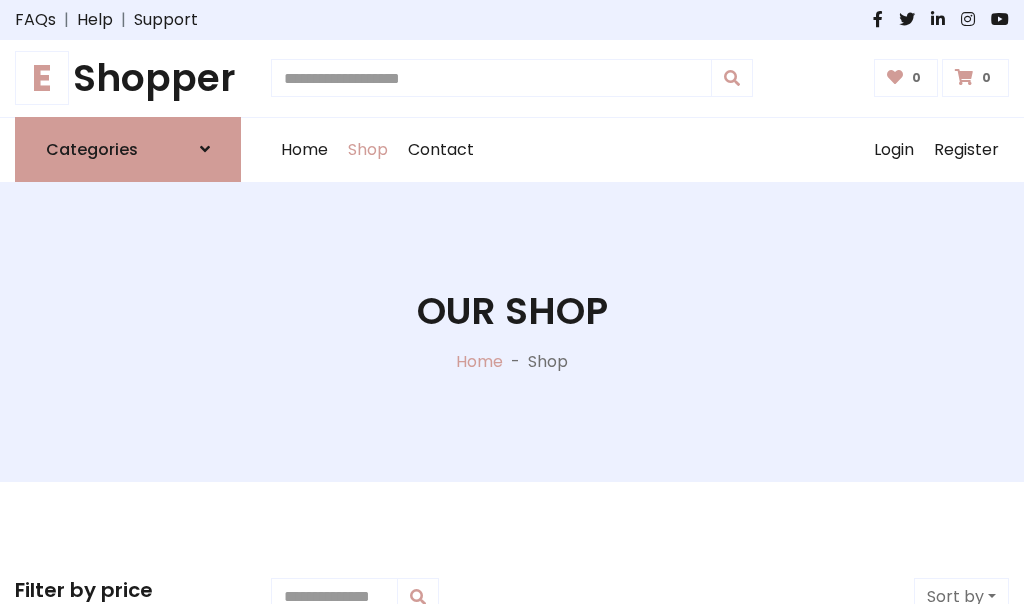 scroll, scrollTop: 0, scrollLeft: 0, axis: both 